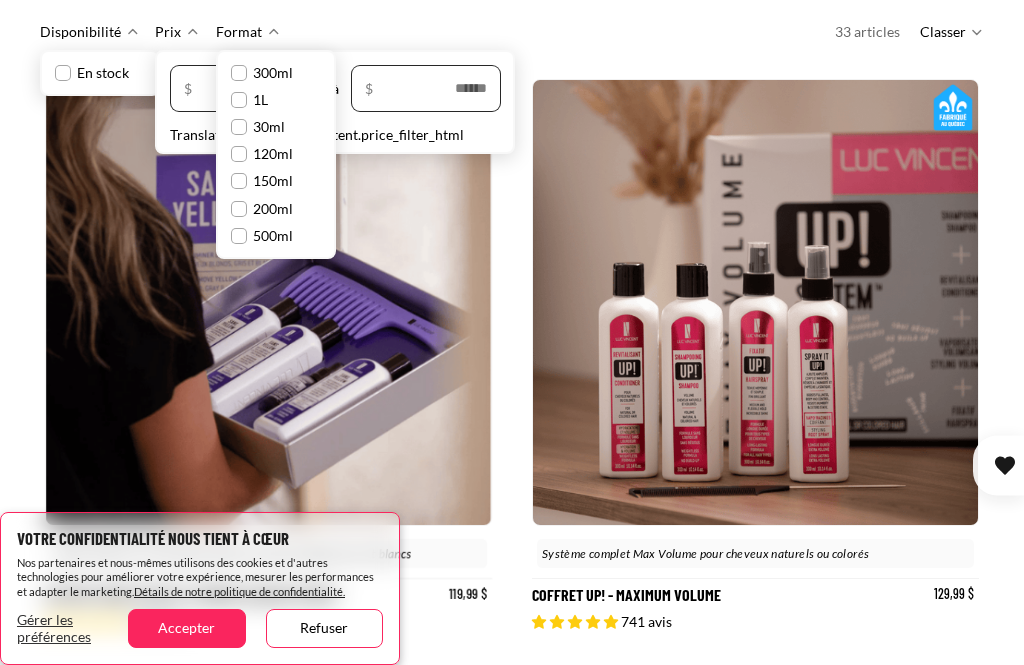 scroll, scrollTop: 466, scrollLeft: 0, axis: vertical 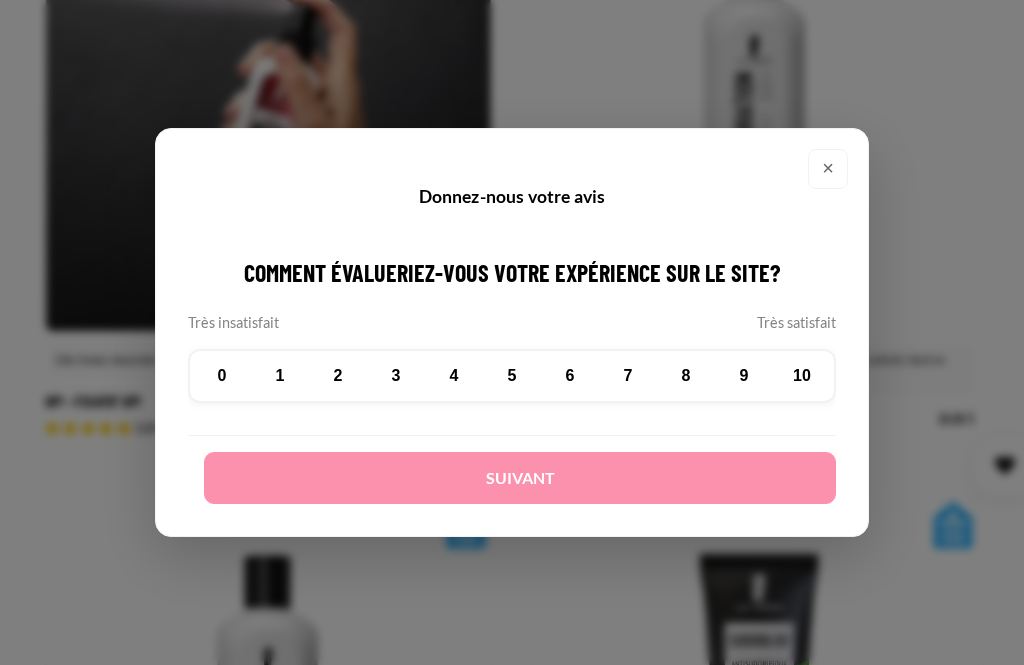 click on "×" at bounding box center [828, 169] 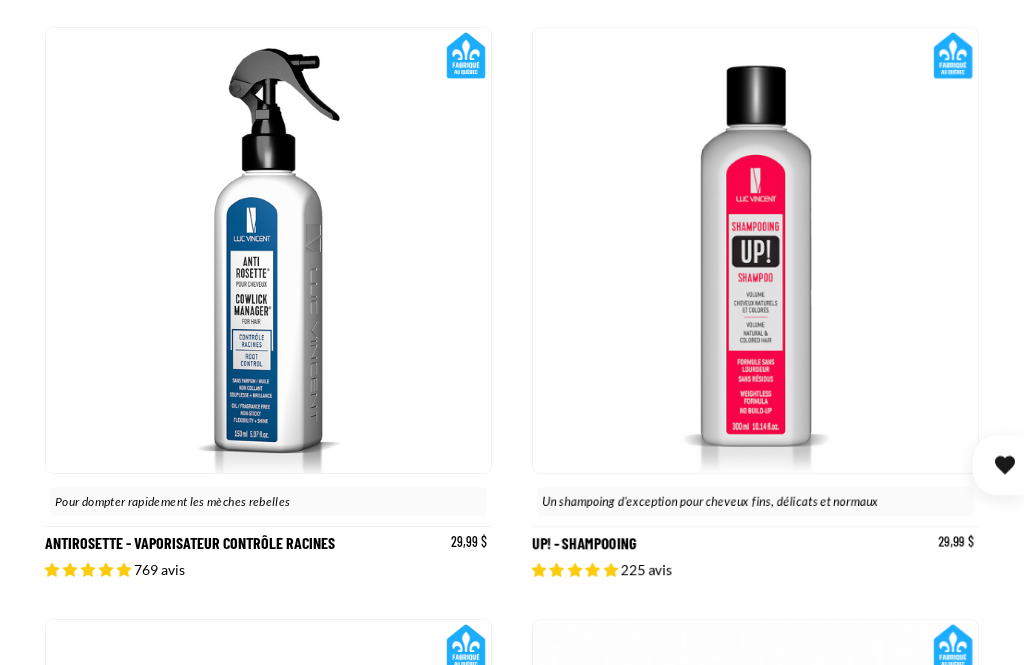 scroll, scrollTop: 1750, scrollLeft: 0, axis: vertical 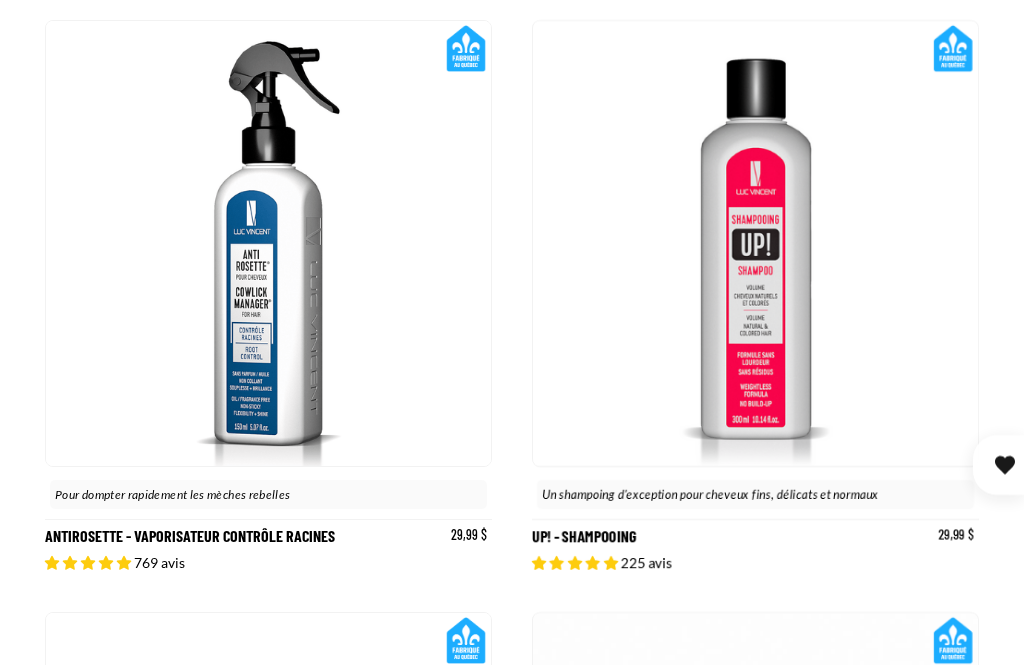 click 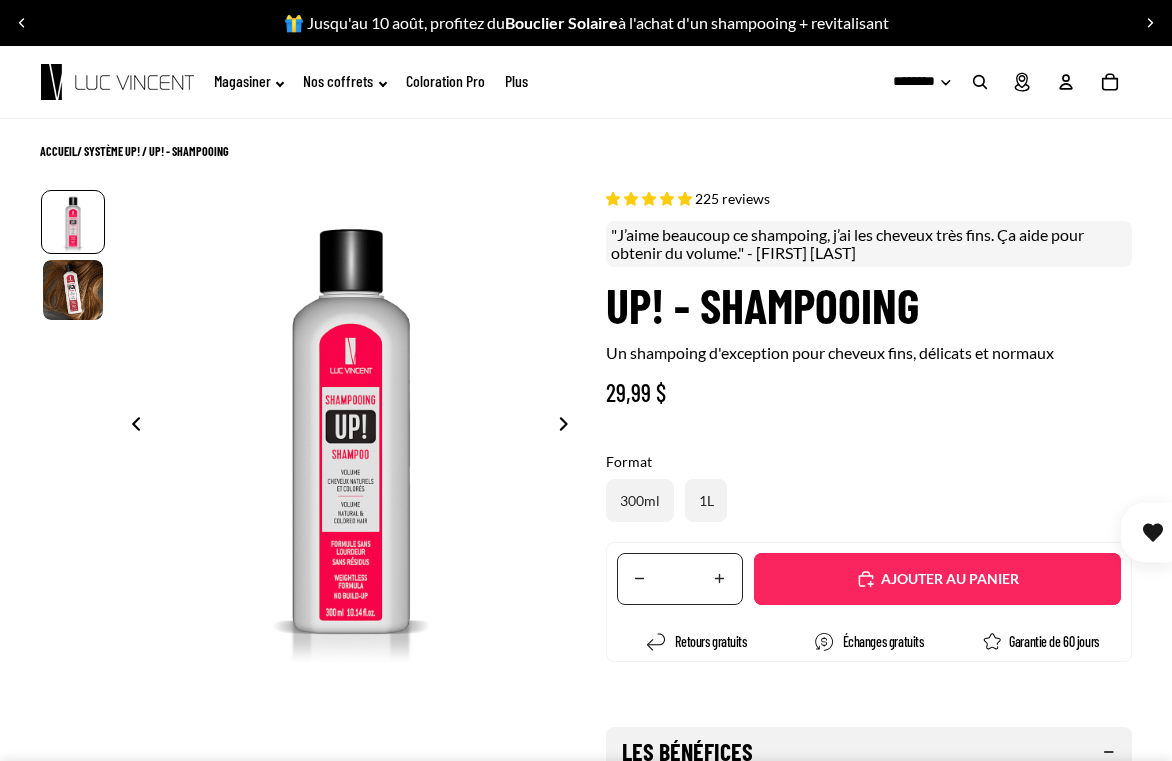 scroll, scrollTop: 453, scrollLeft: 0, axis: vertical 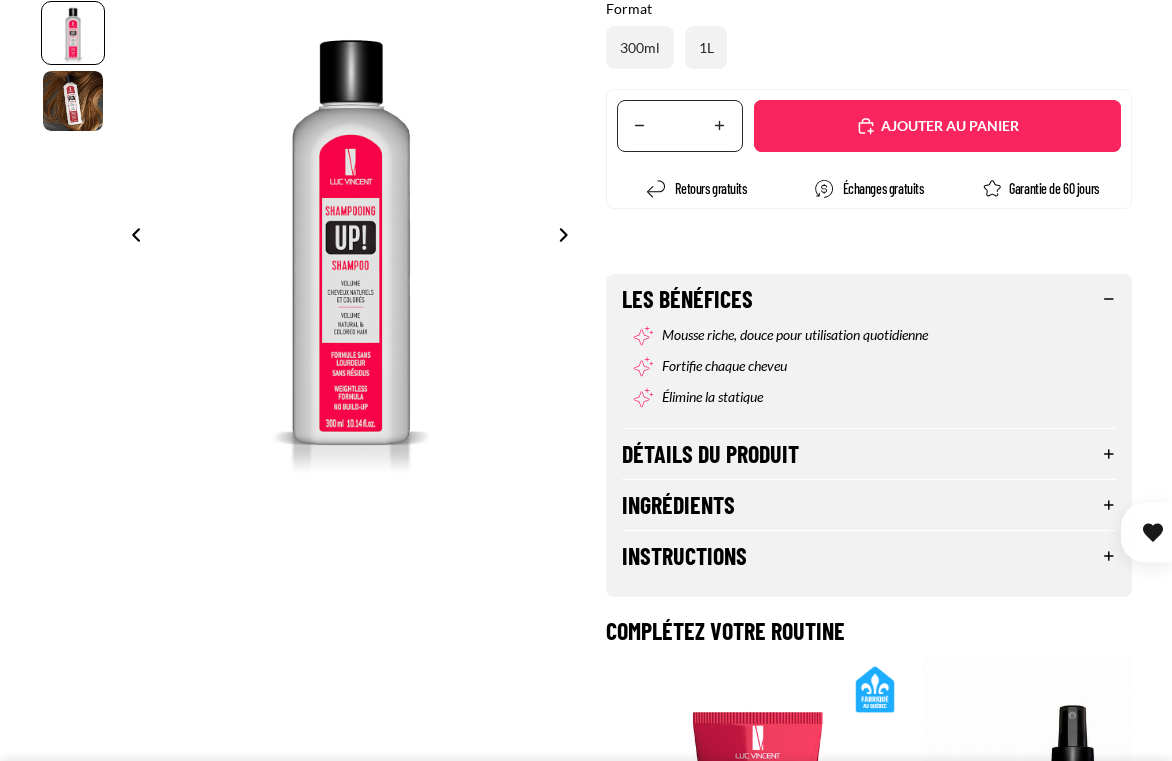 select on "**********" 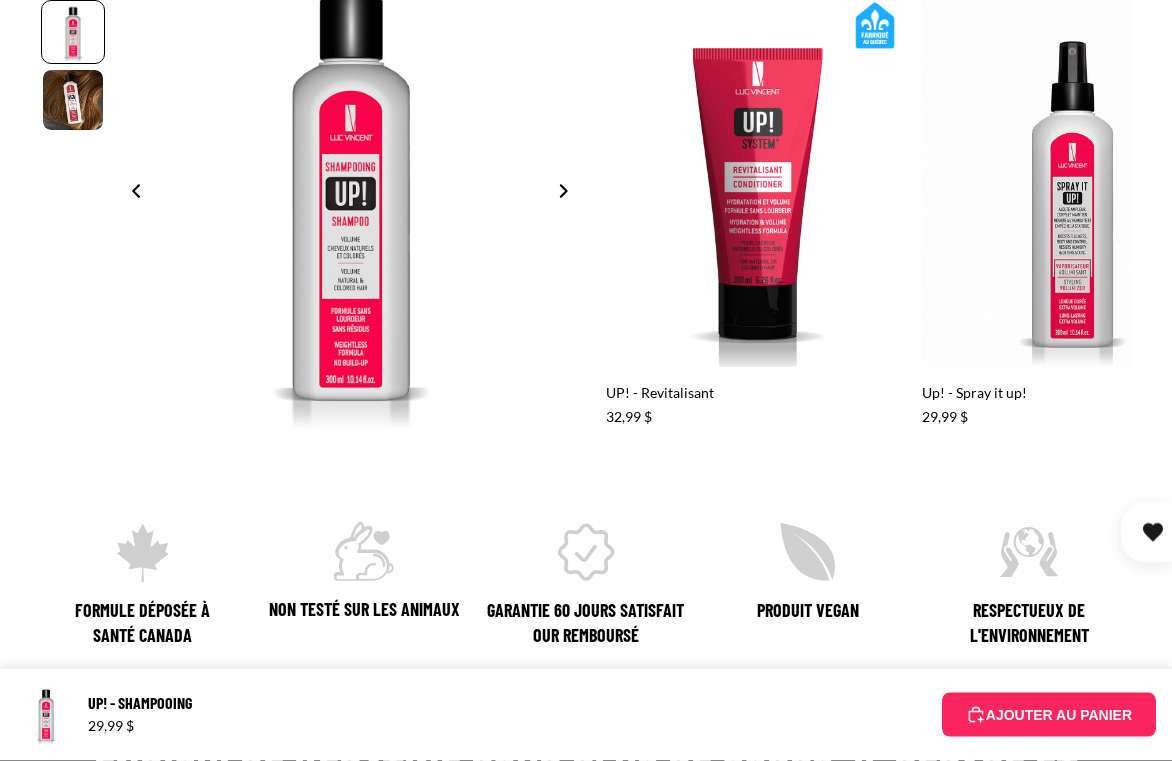 scroll, scrollTop: 1145, scrollLeft: 0, axis: vertical 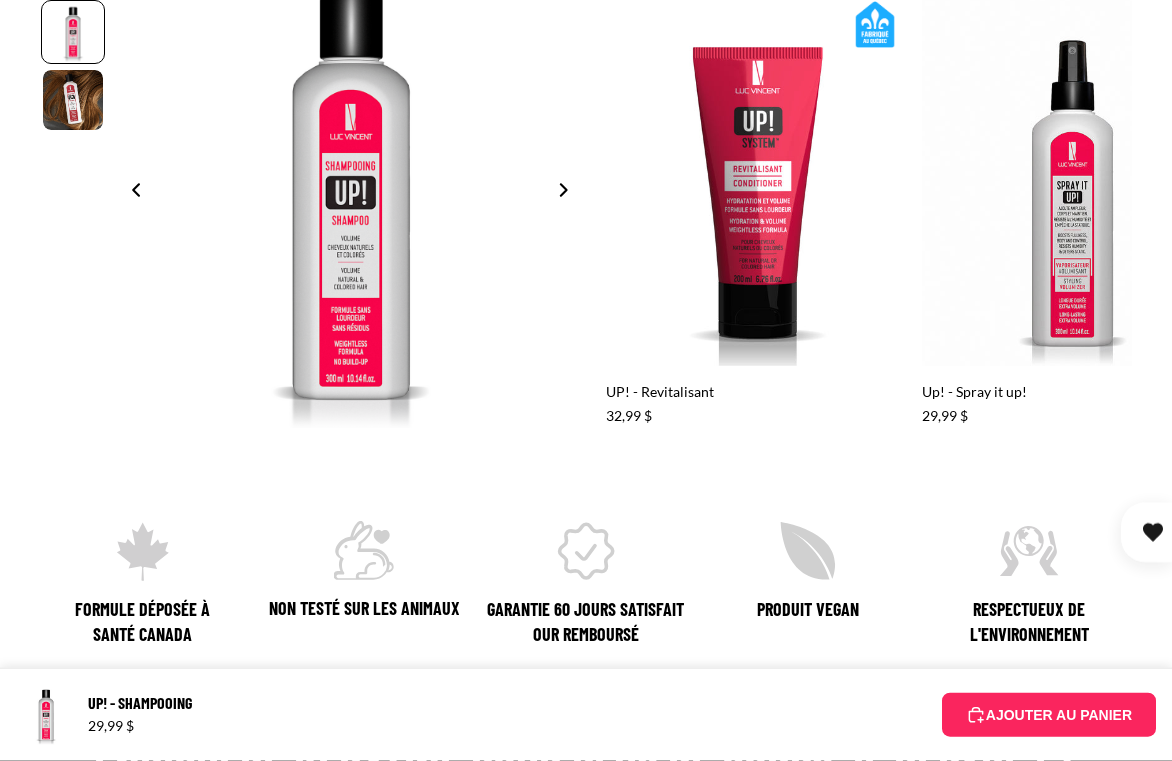 click on "AJOUTER AU PANIER" at bounding box center (1049, 715) 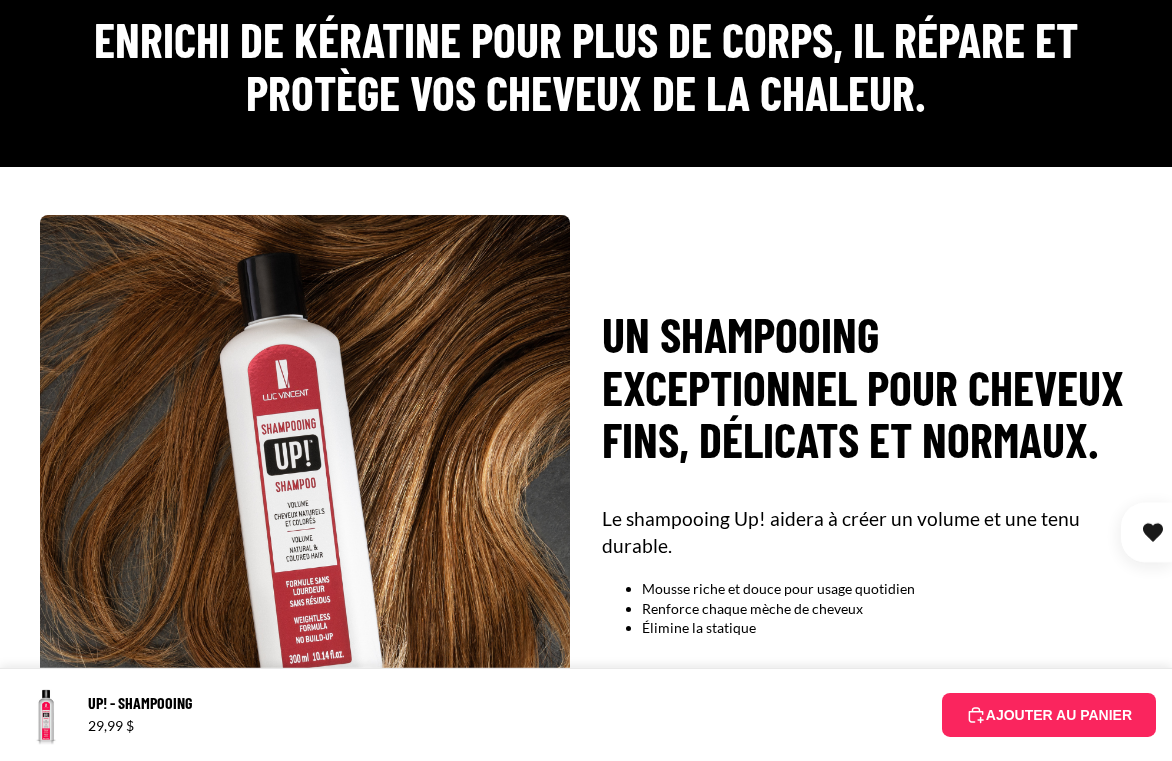 scroll, scrollTop: 1887, scrollLeft: 0, axis: vertical 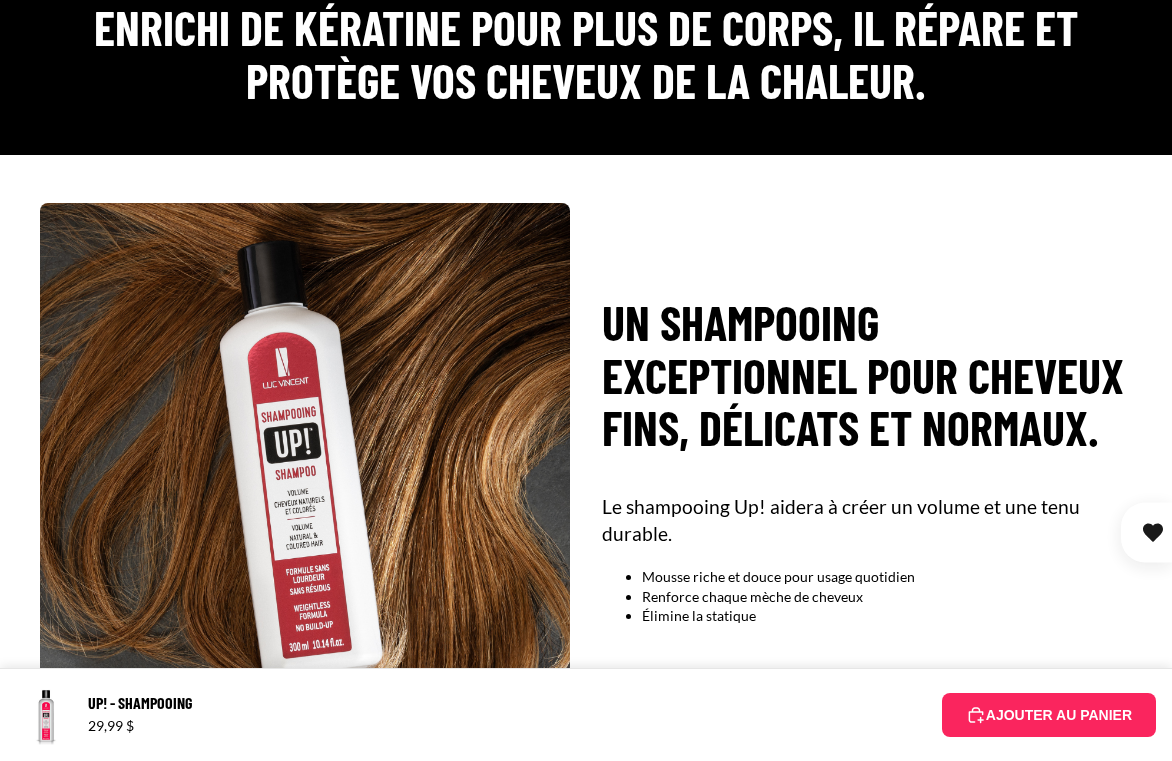 click 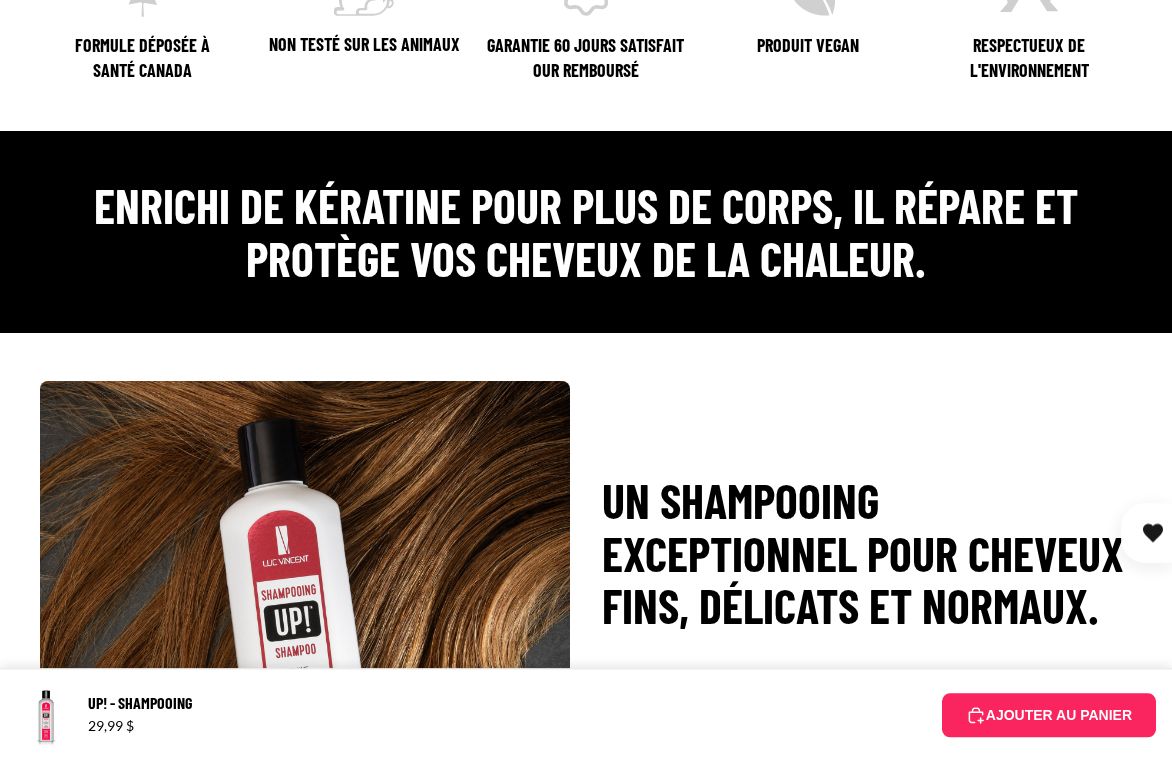 scroll, scrollTop: 1710, scrollLeft: 0, axis: vertical 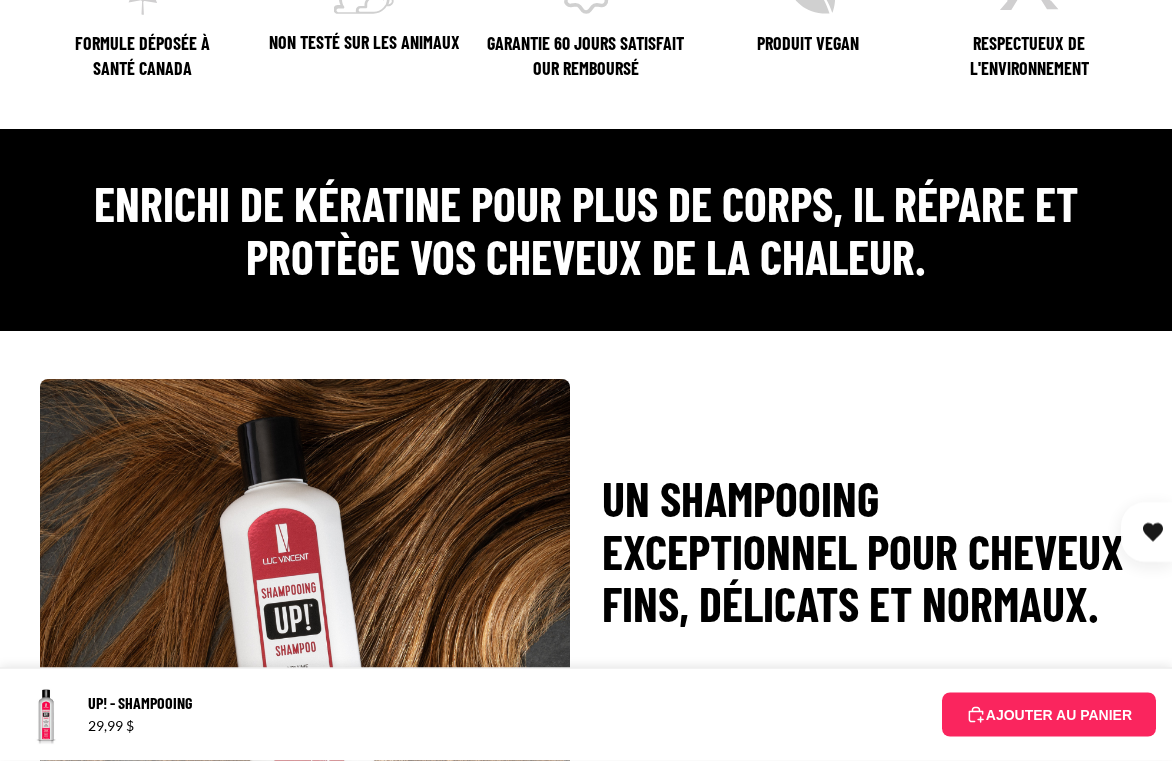 click 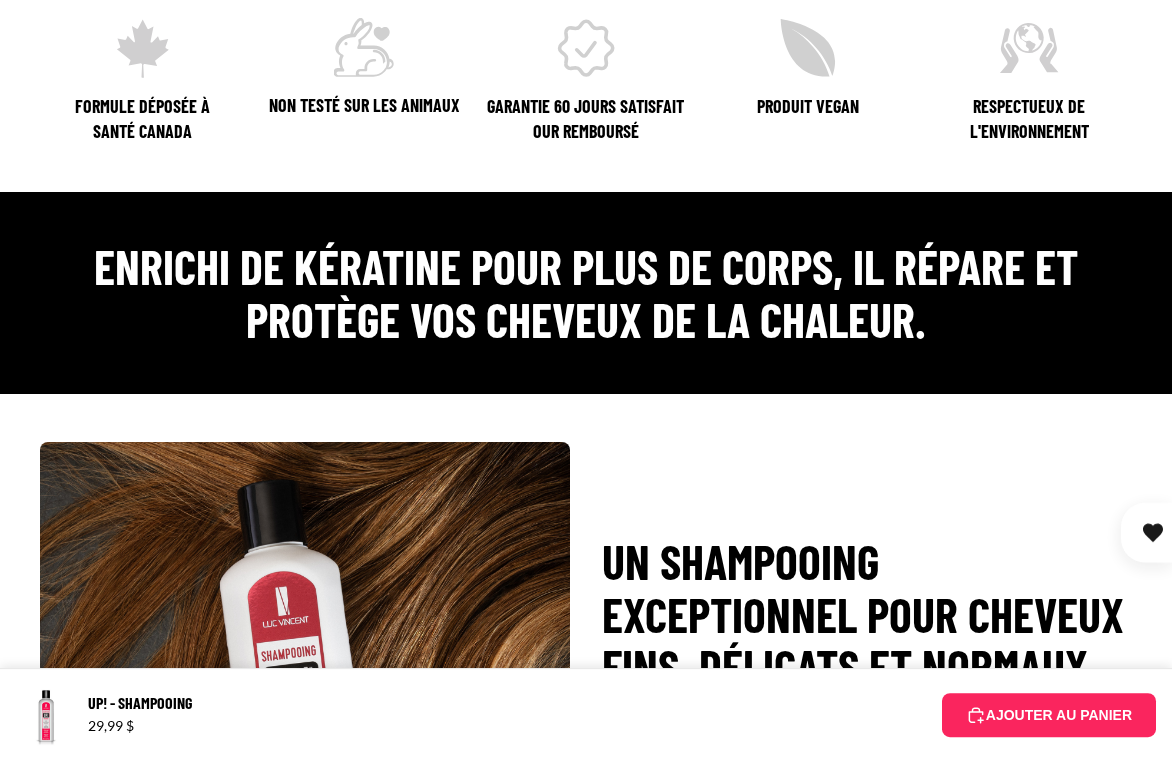 scroll, scrollTop: 1648, scrollLeft: 0, axis: vertical 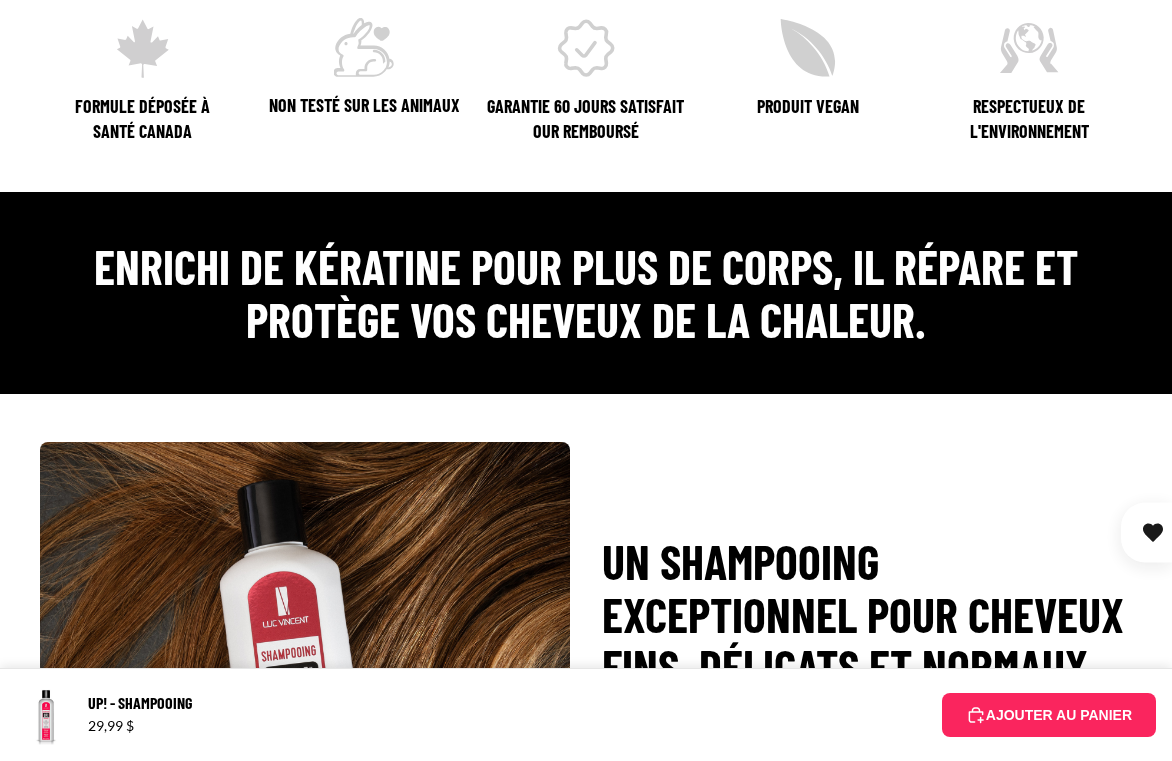 click 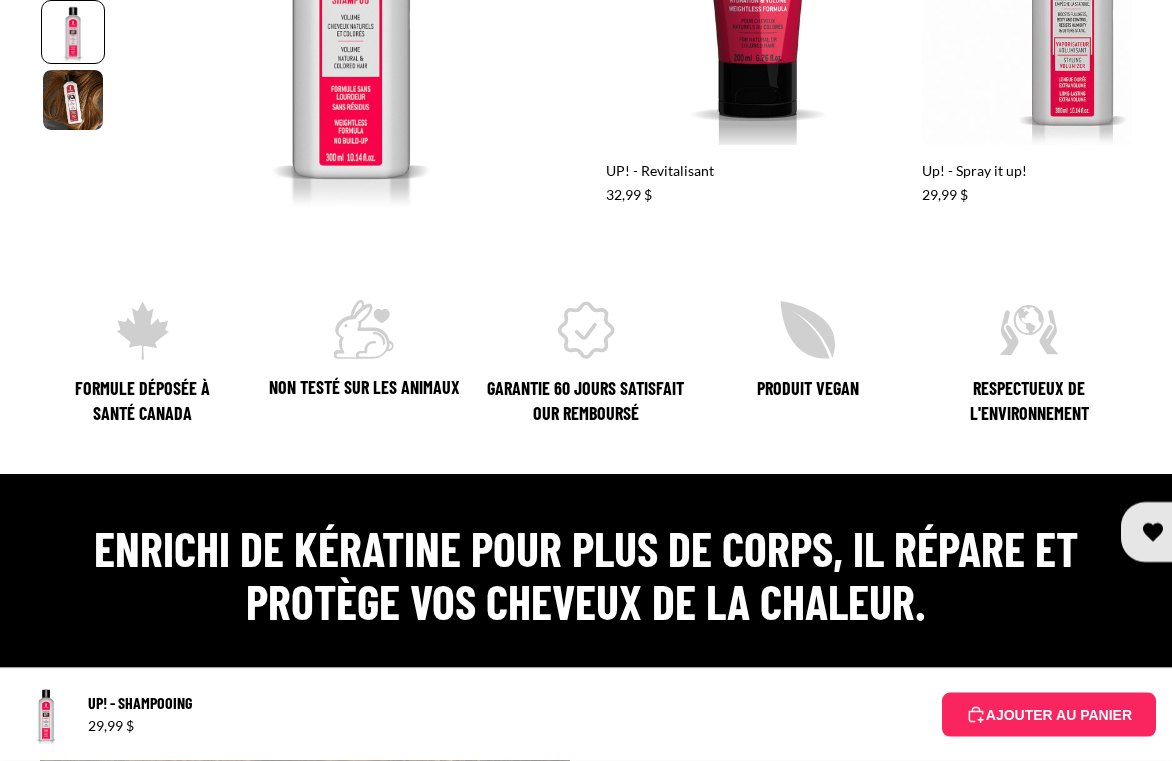 scroll, scrollTop: 1370, scrollLeft: 0, axis: vertical 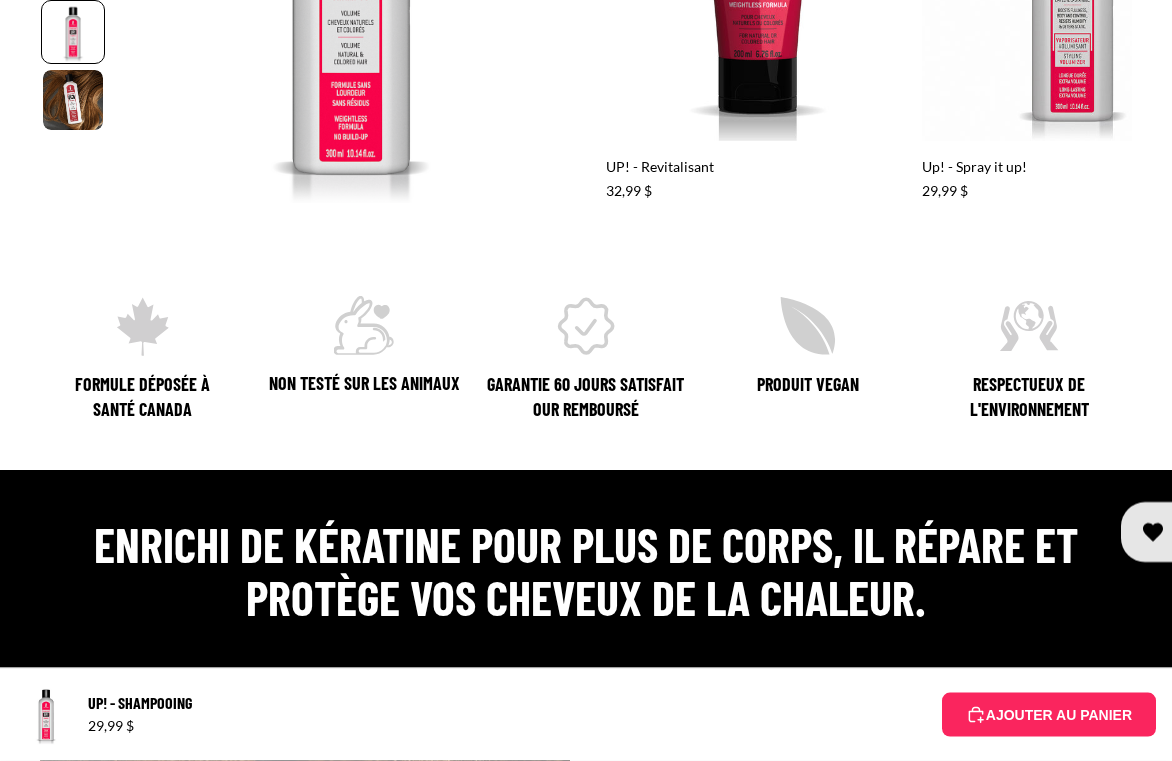 click on "AJOUTER AU PANIER" at bounding box center (1049, 715) 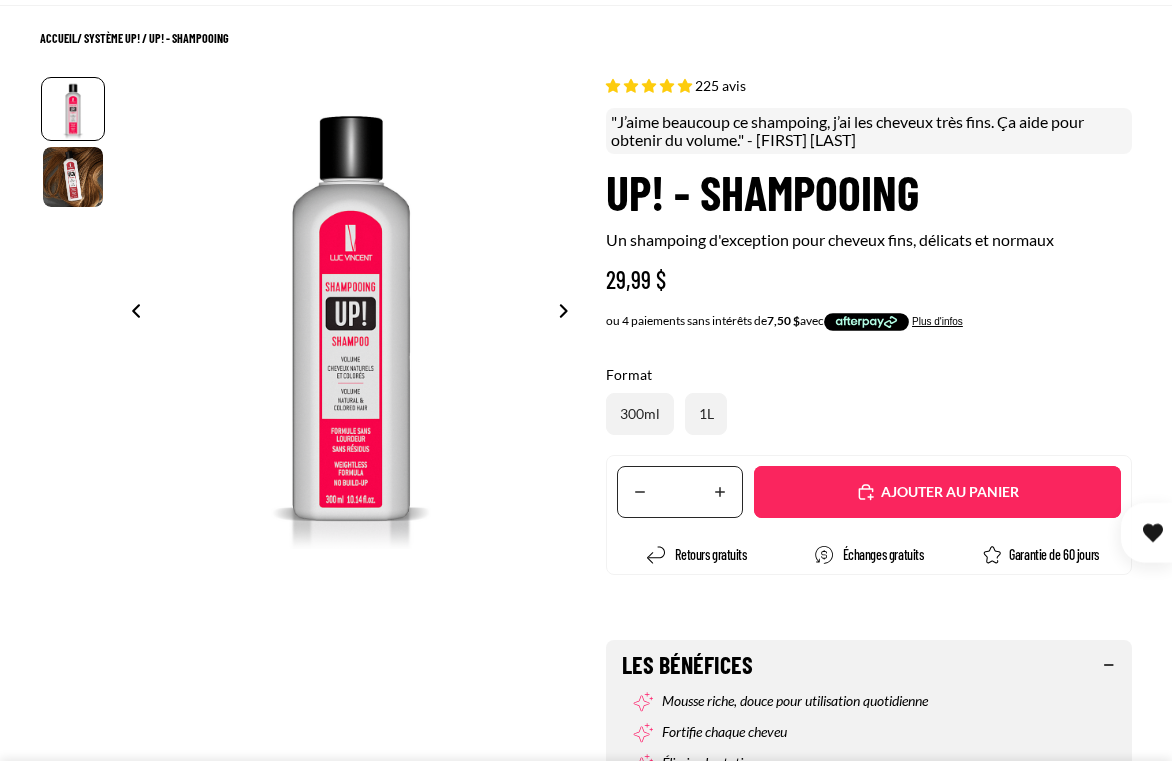 scroll, scrollTop: 0, scrollLeft: 0, axis: both 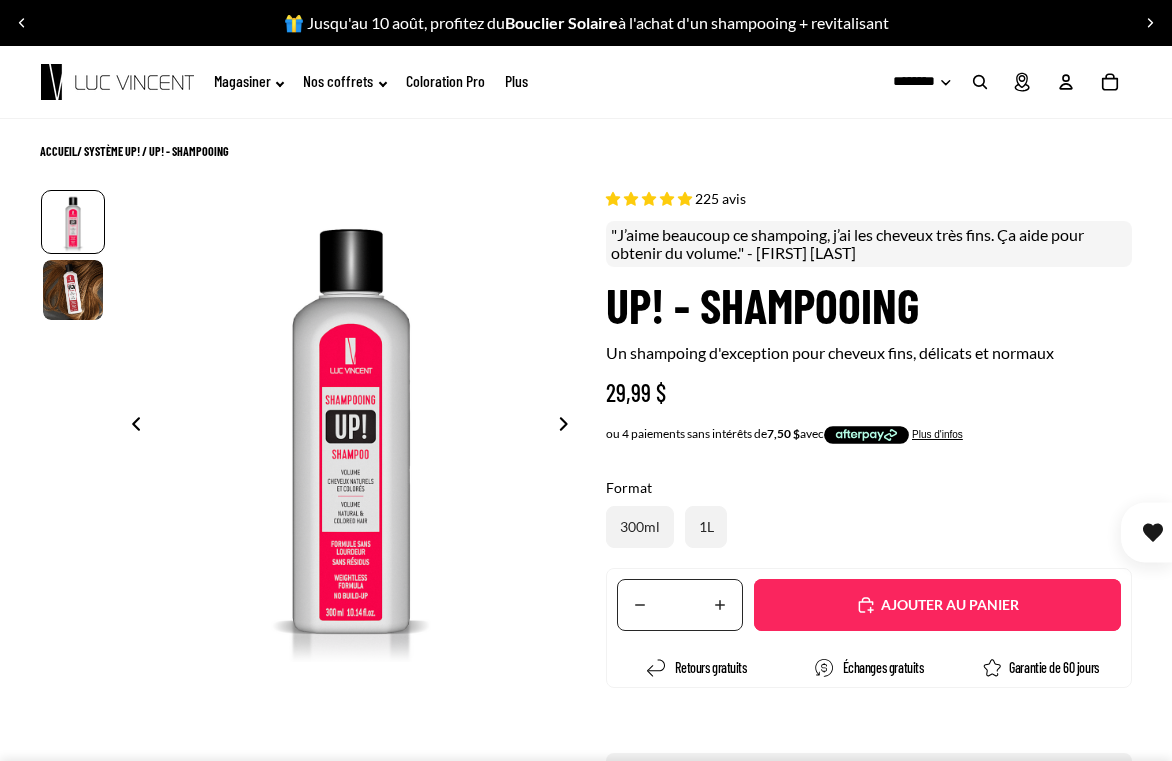 click on "Magasiner" at bounding box center [0, 0] 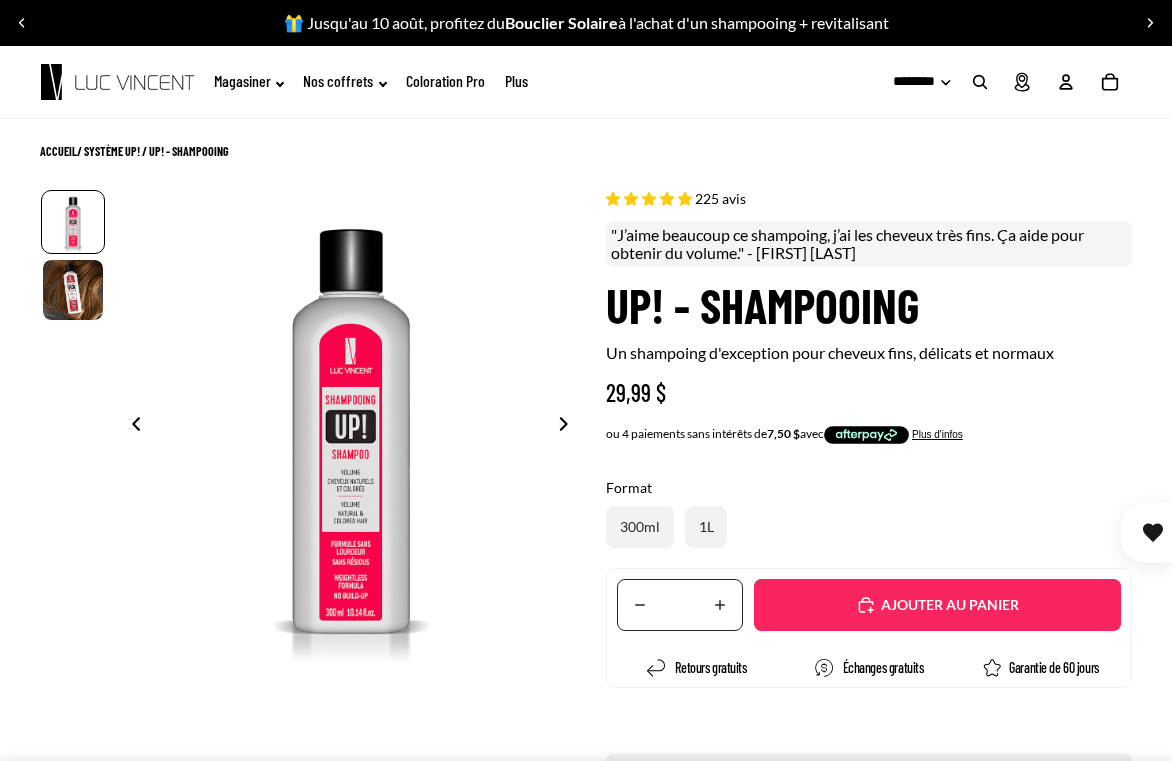 click on "Nombre total d'articles dans le panier: 0
0" 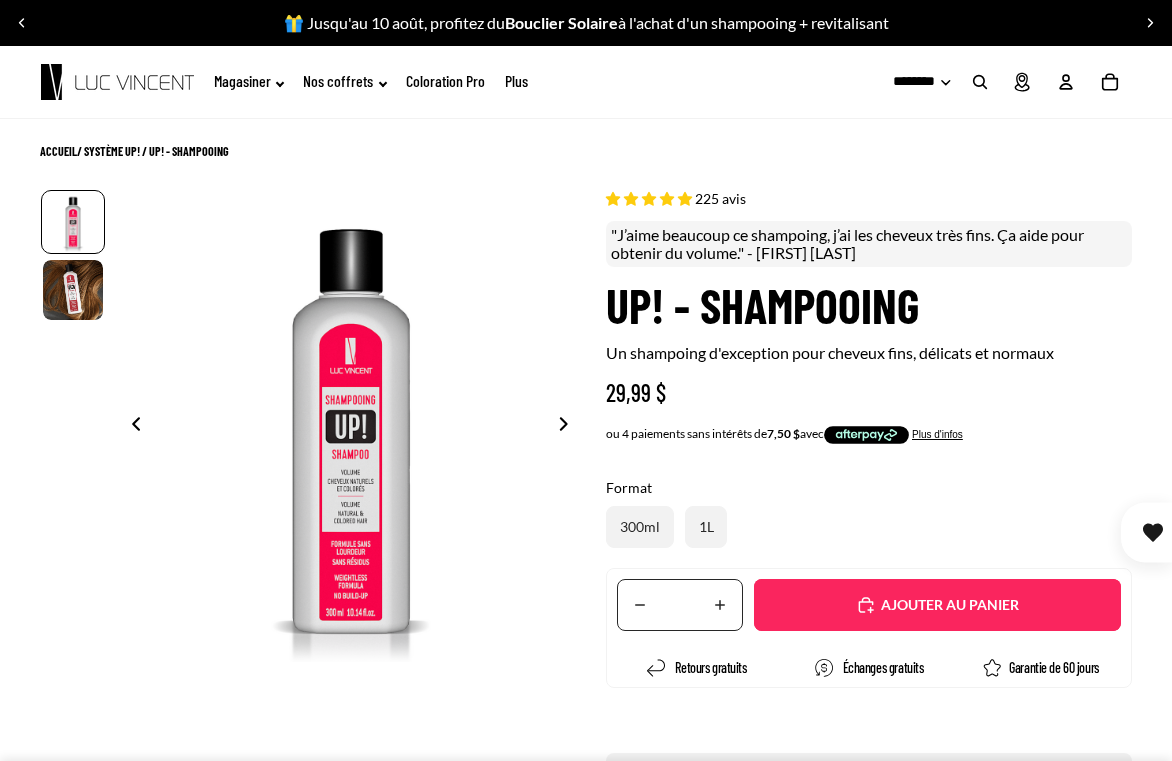 click on "Nombre total d'articles dans le panier: 0
0" 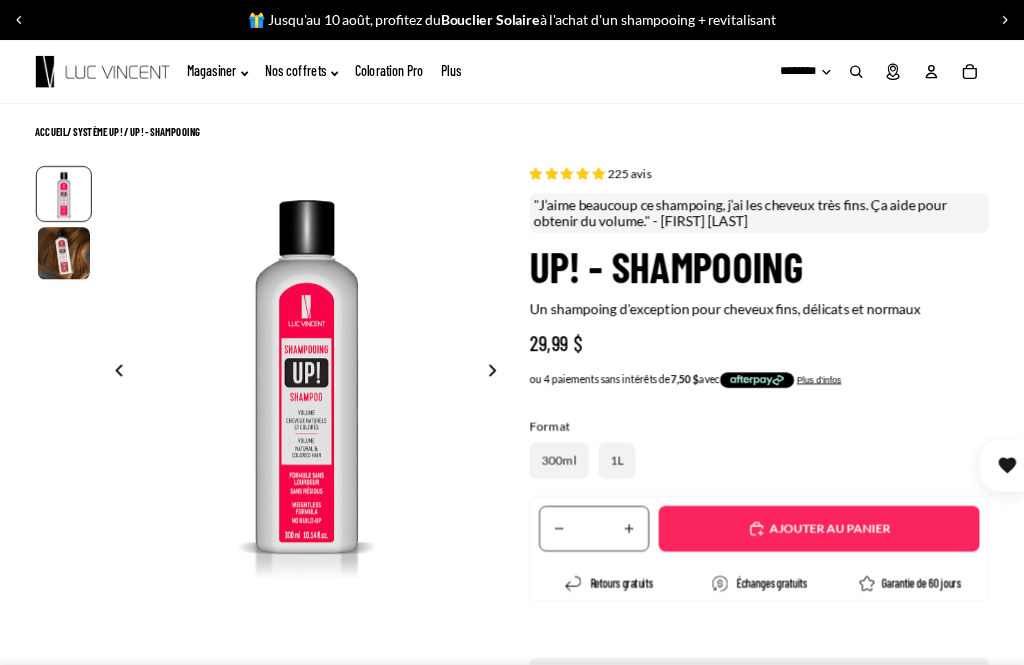 scroll, scrollTop: 41, scrollLeft: 74, axis: both 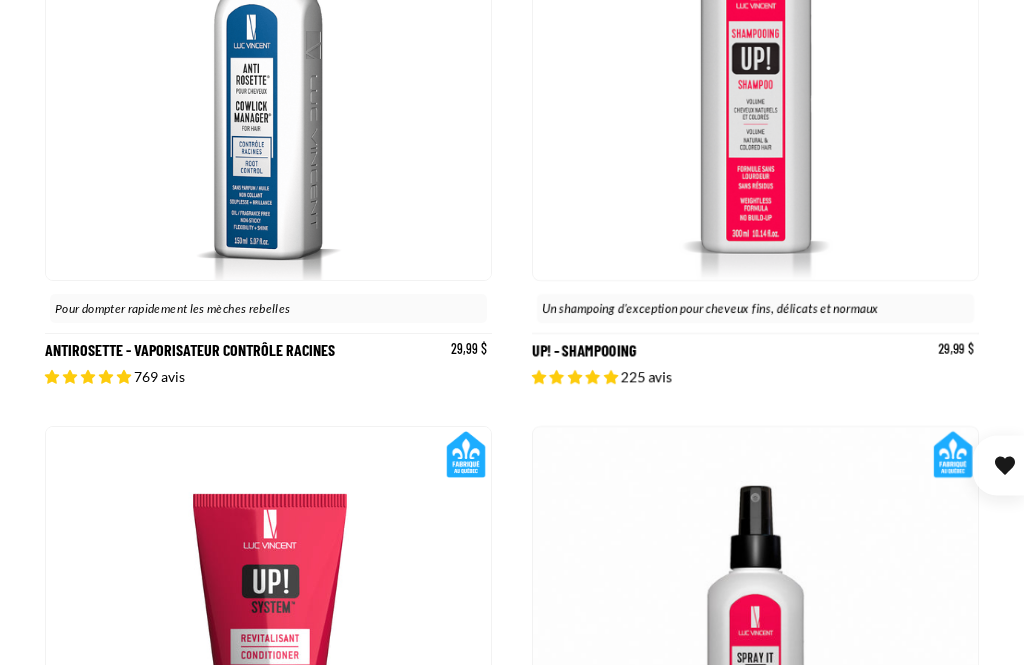 click on "Ajouter" at bounding box center (0, 0) 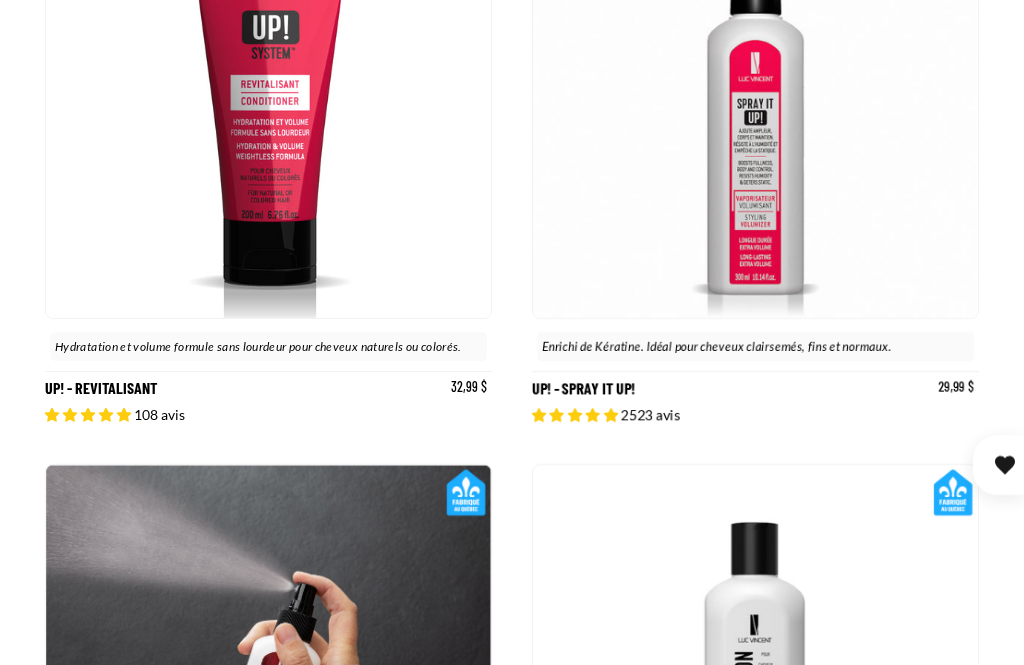 scroll, scrollTop: 2492, scrollLeft: 0, axis: vertical 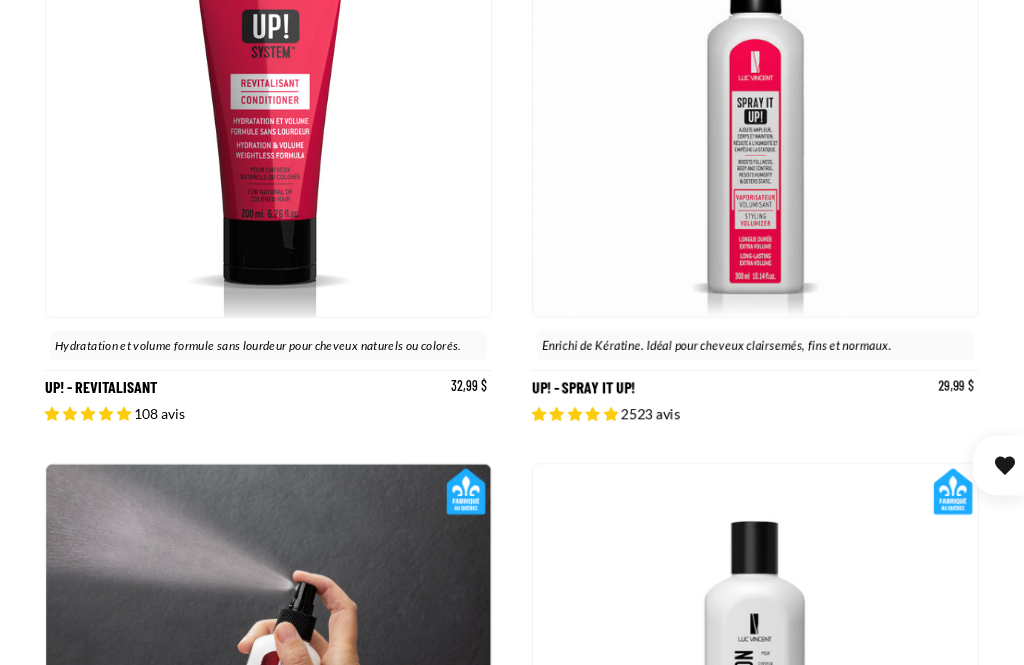 click on "Up! - Spray it up!" at bounding box center (755, 147) 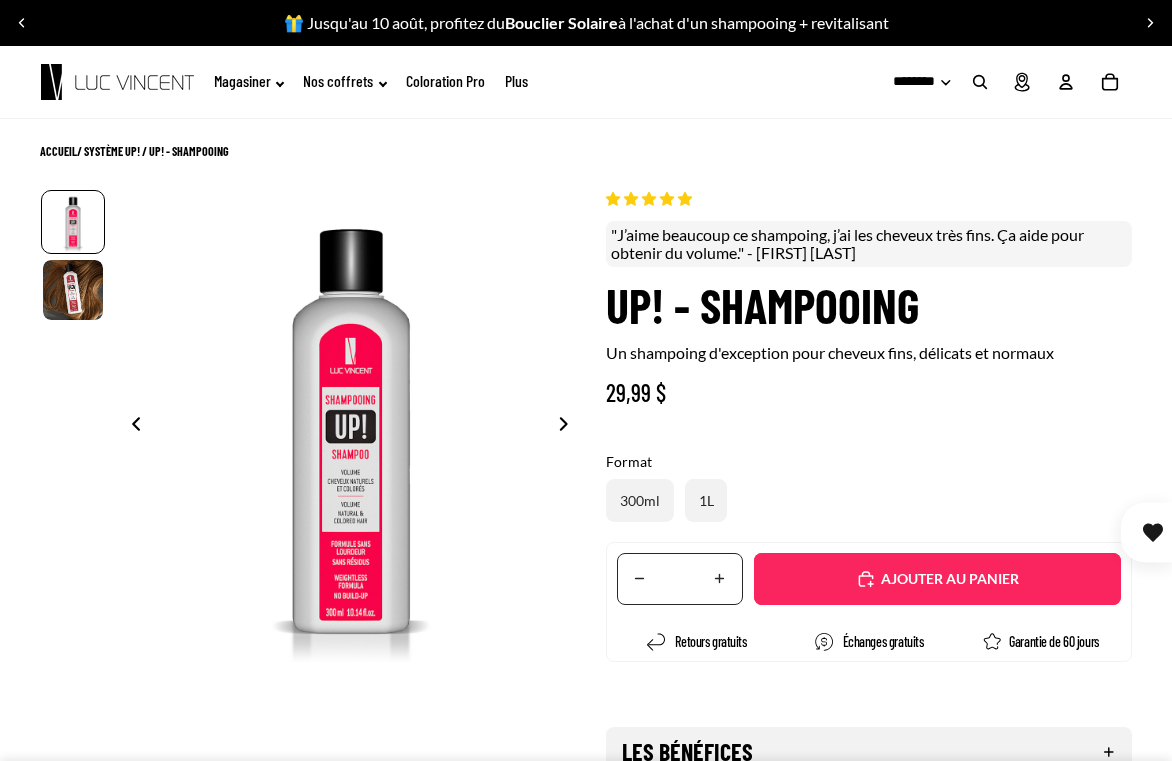 scroll, scrollTop: 345, scrollLeft: 0, axis: vertical 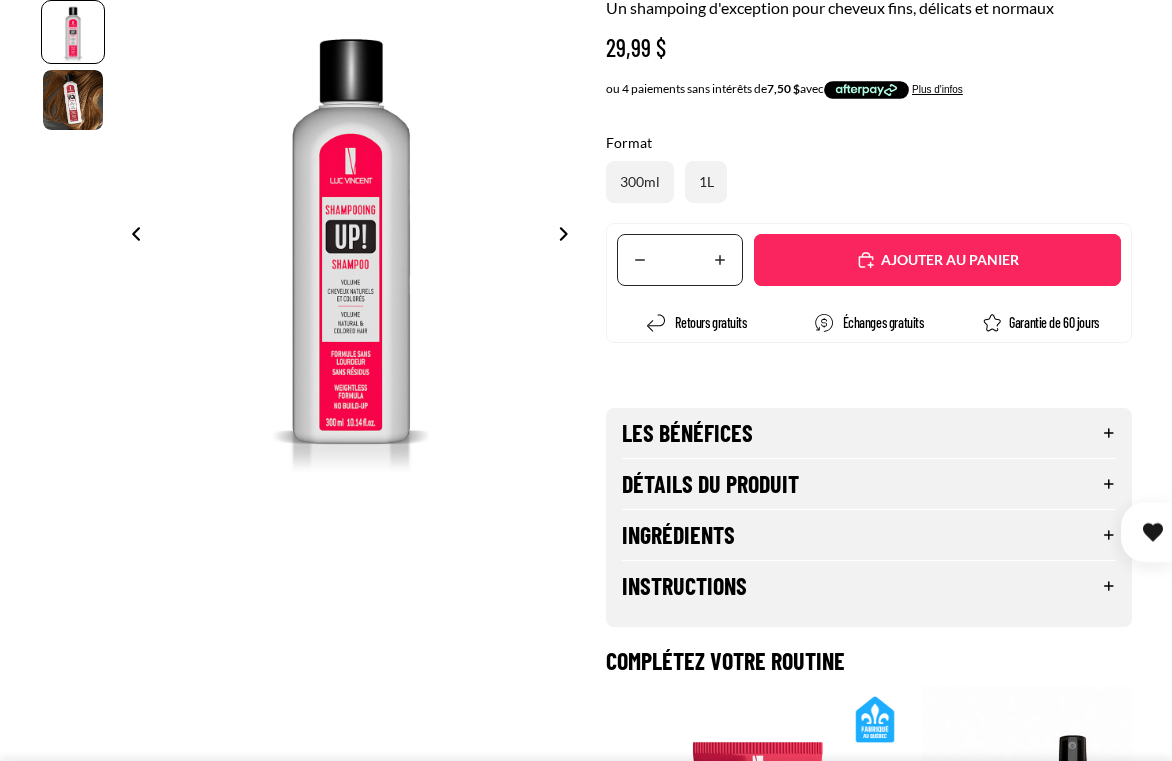 select on "**********" 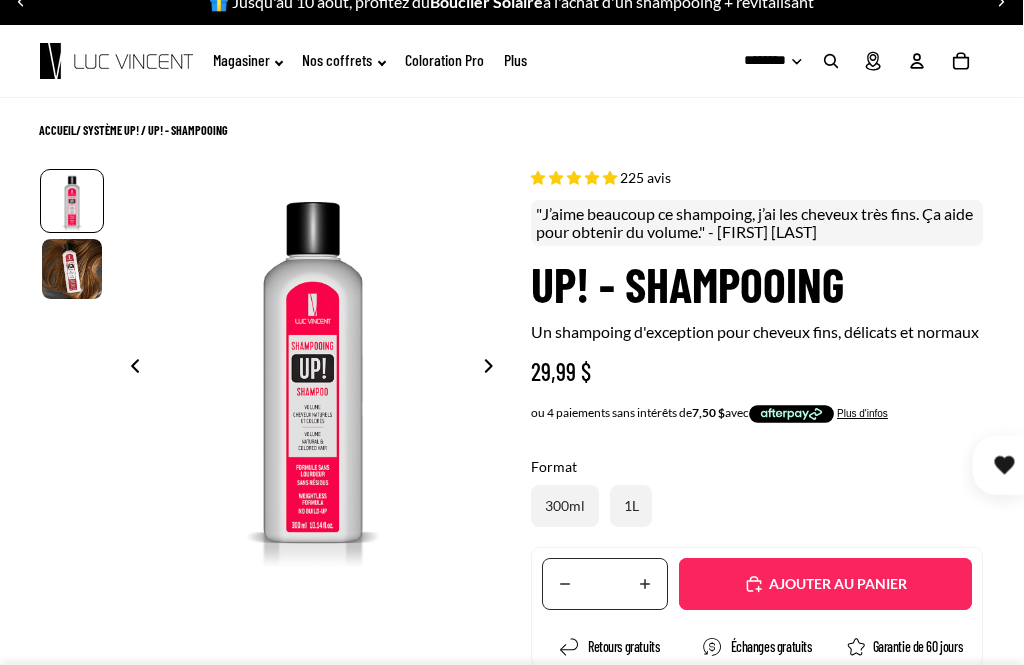 scroll, scrollTop: 0, scrollLeft: 1, axis: horizontal 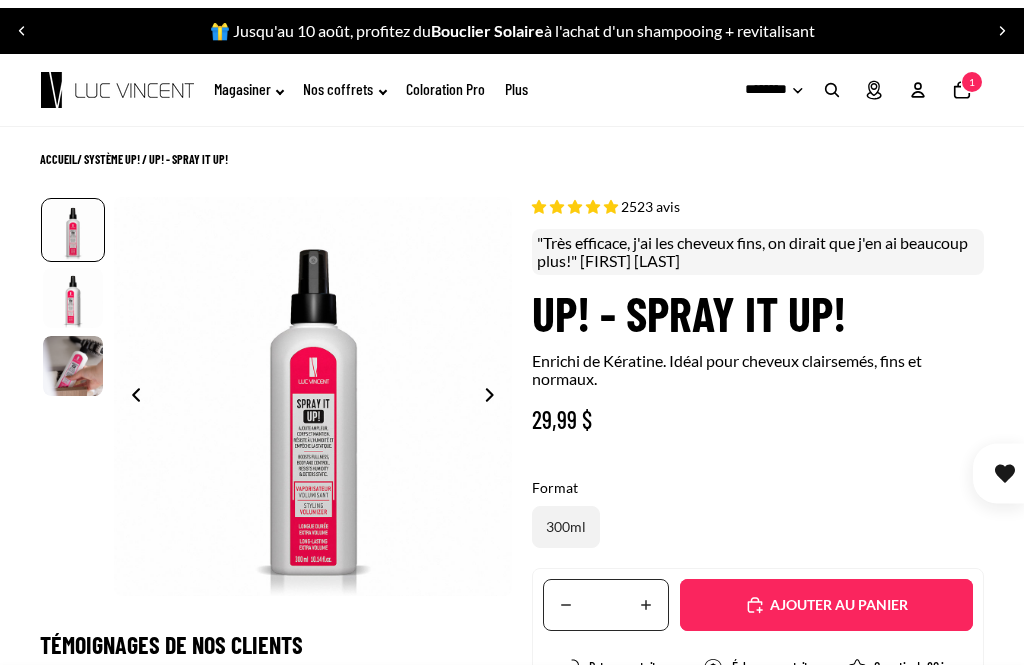 select on "**********" 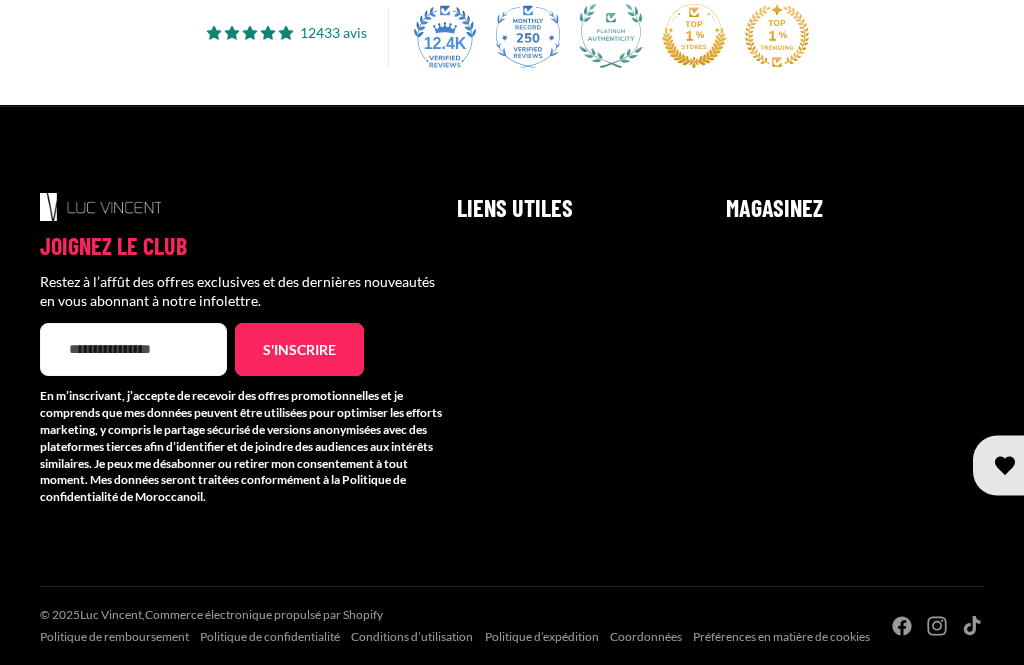 scroll, scrollTop: 1589, scrollLeft: 0, axis: vertical 